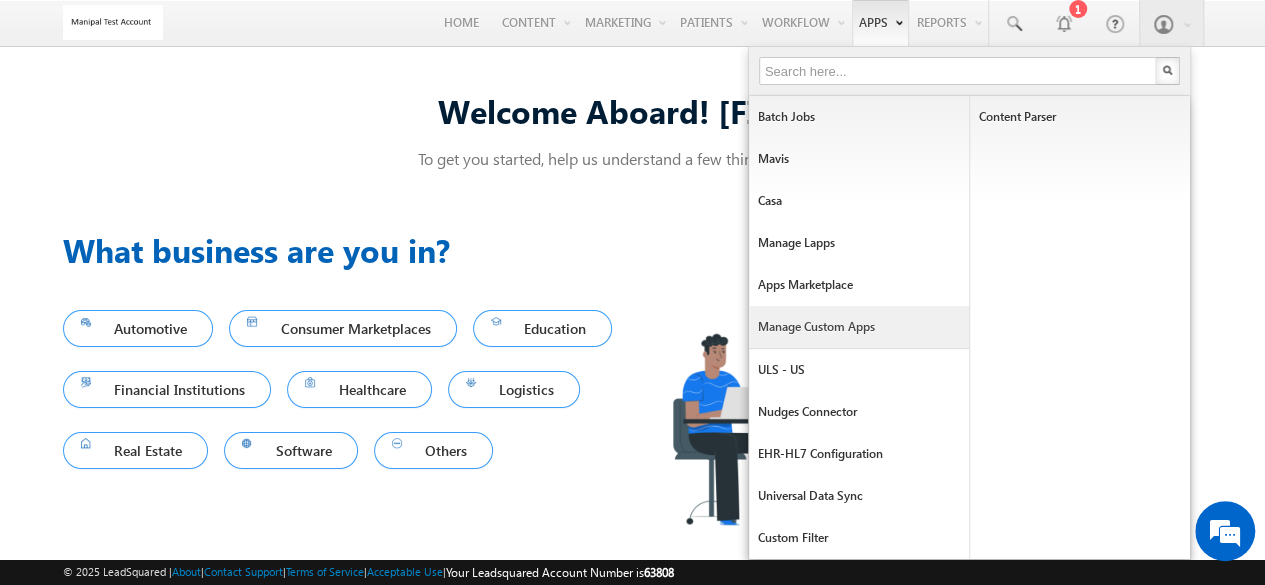 scroll, scrollTop: 9, scrollLeft: 0, axis: vertical 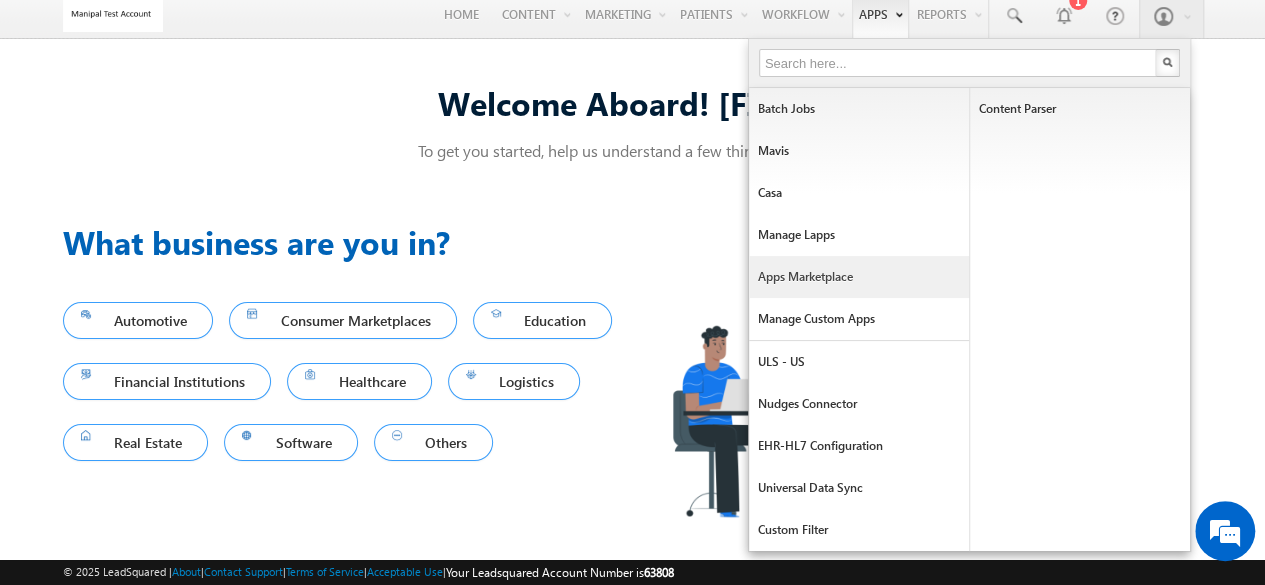 click on "Apps Marketplace" at bounding box center [859, 277] 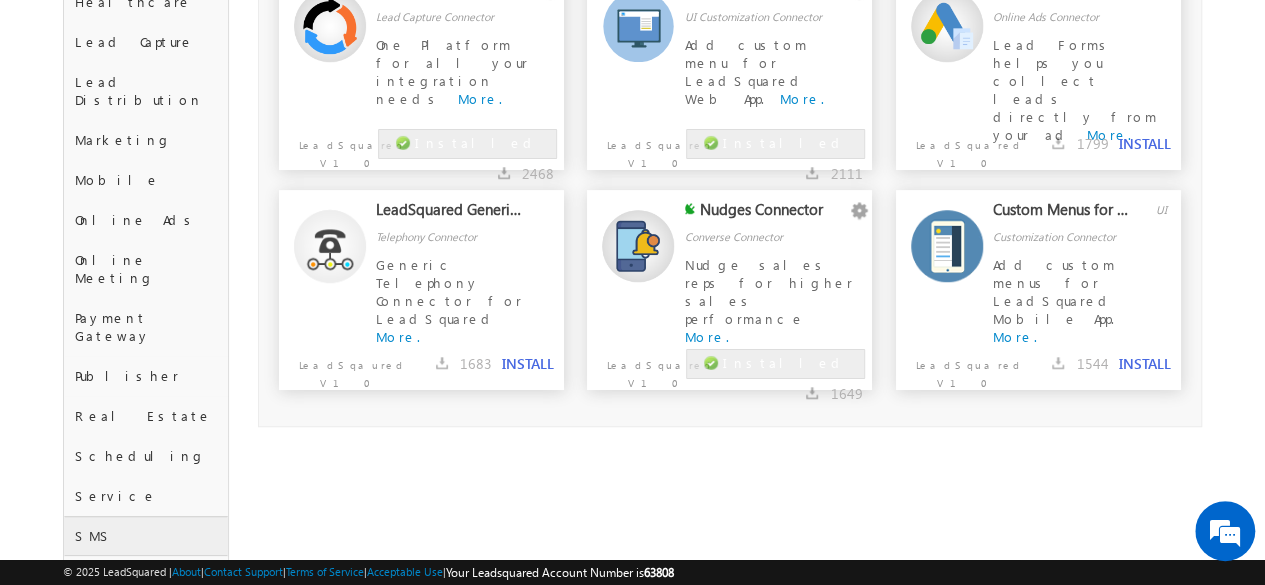 scroll, scrollTop: 876, scrollLeft: 0, axis: vertical 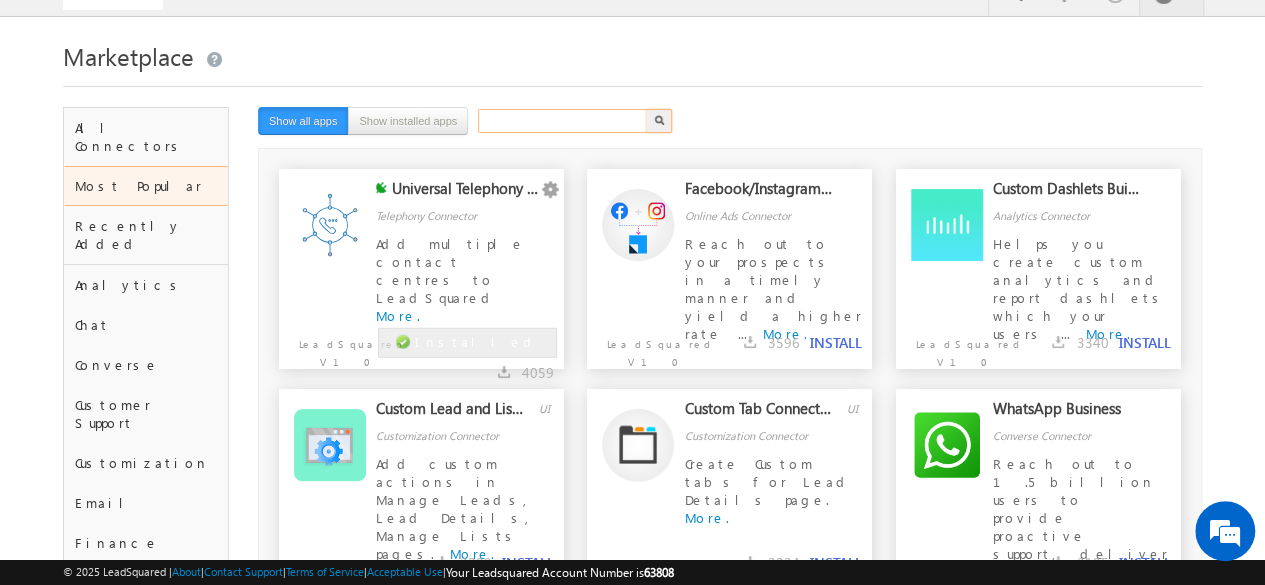 click at bounding box center (563, 121) 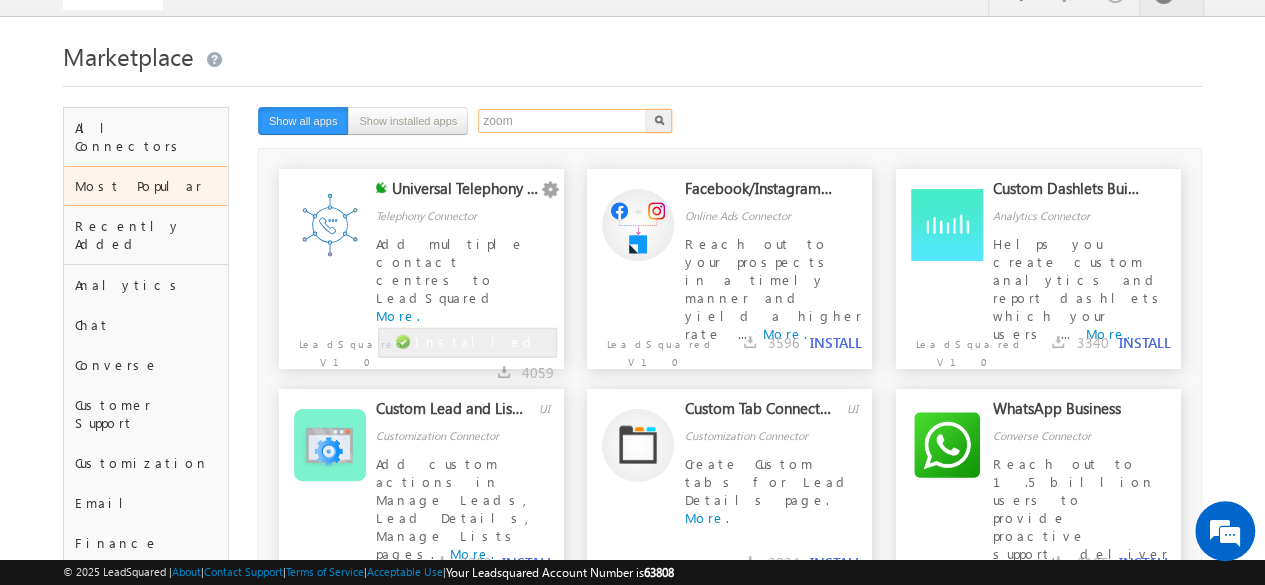 type on "zoom" 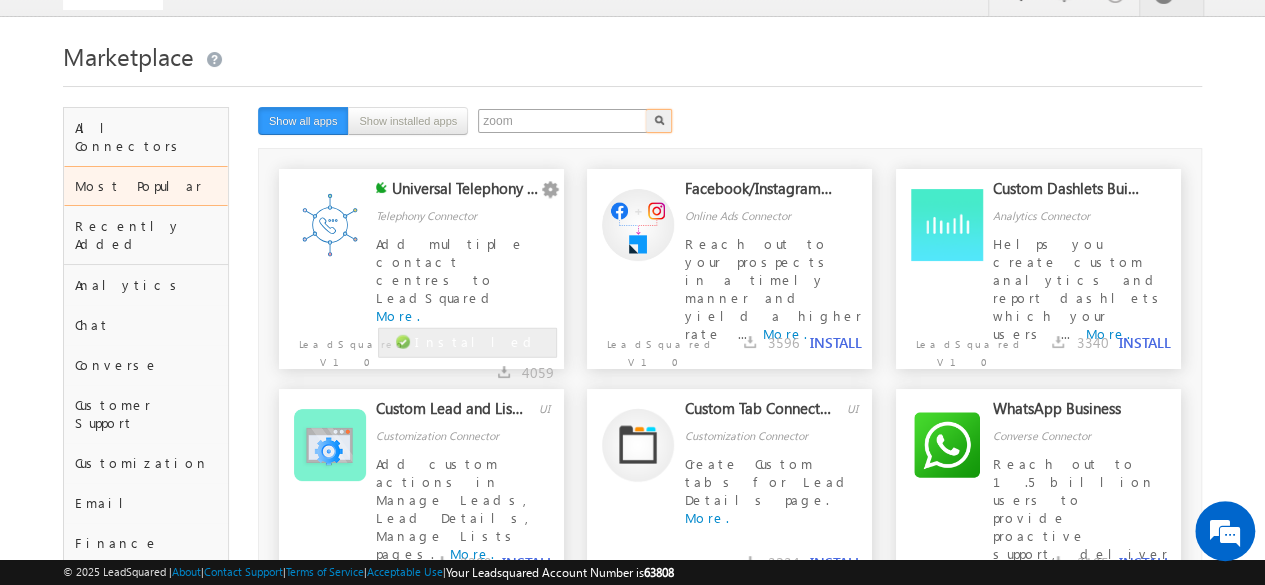 click at bounding box center [659, 121] 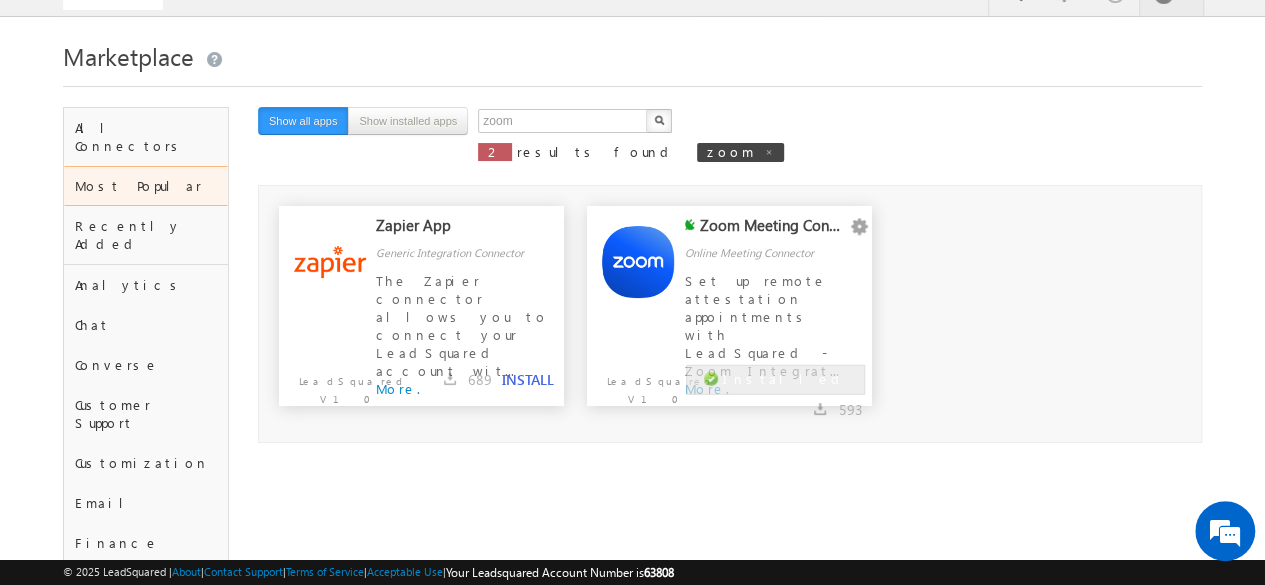 click on "Zoom Meeting Connector" at bounding box center (773, 230) 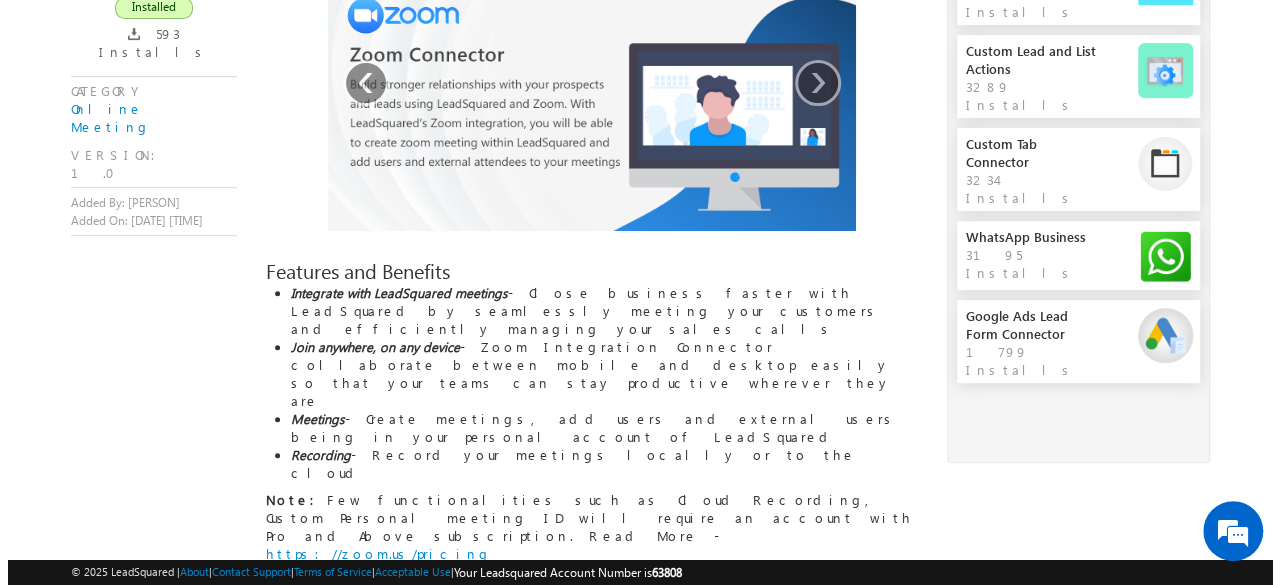 scroll, scrollTop: 0, scrollLeft: 0, axis: both 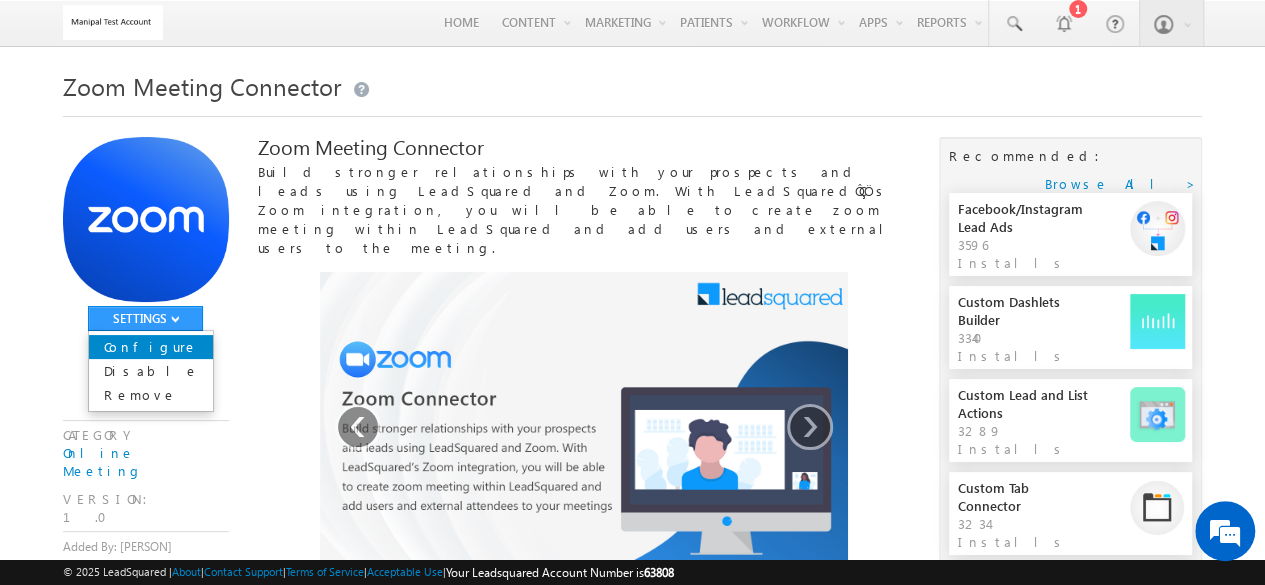 click on "Configure" at bounding box center (151, 347) 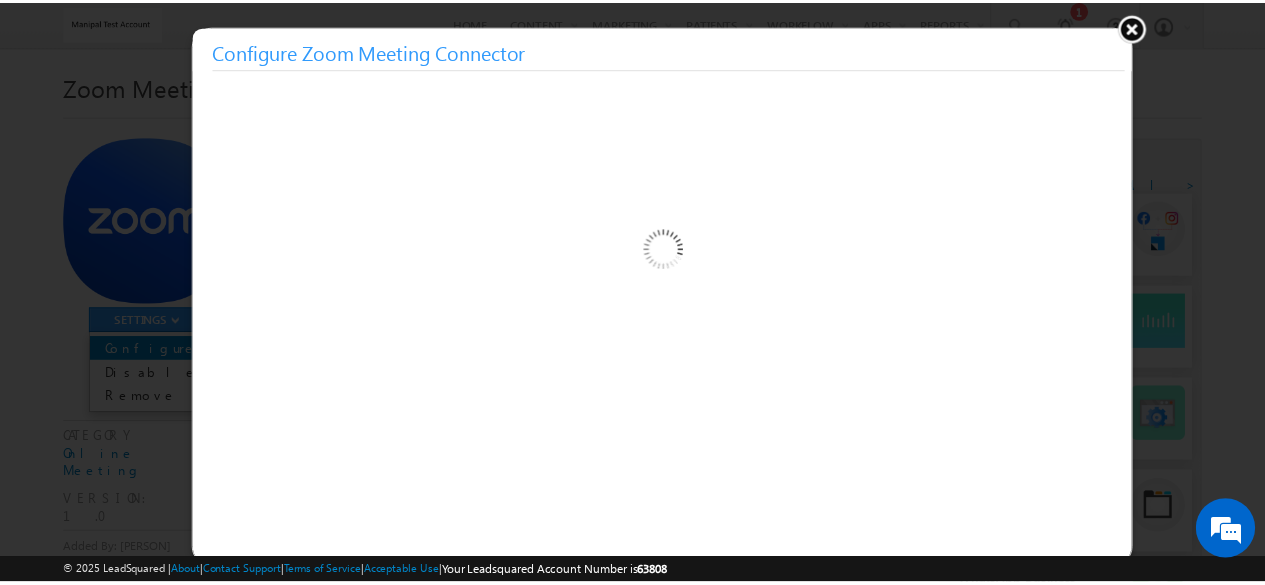 scroll, scrollTop: 0, scrollLeft: 0, axis: both 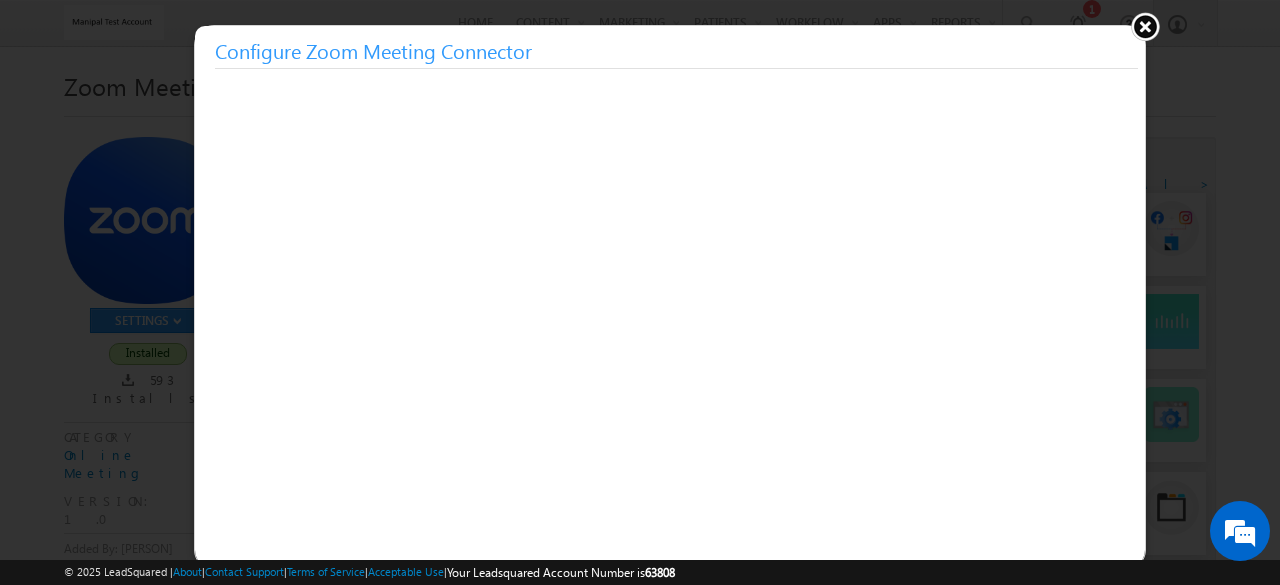 click at bounding box center (1145, 26) 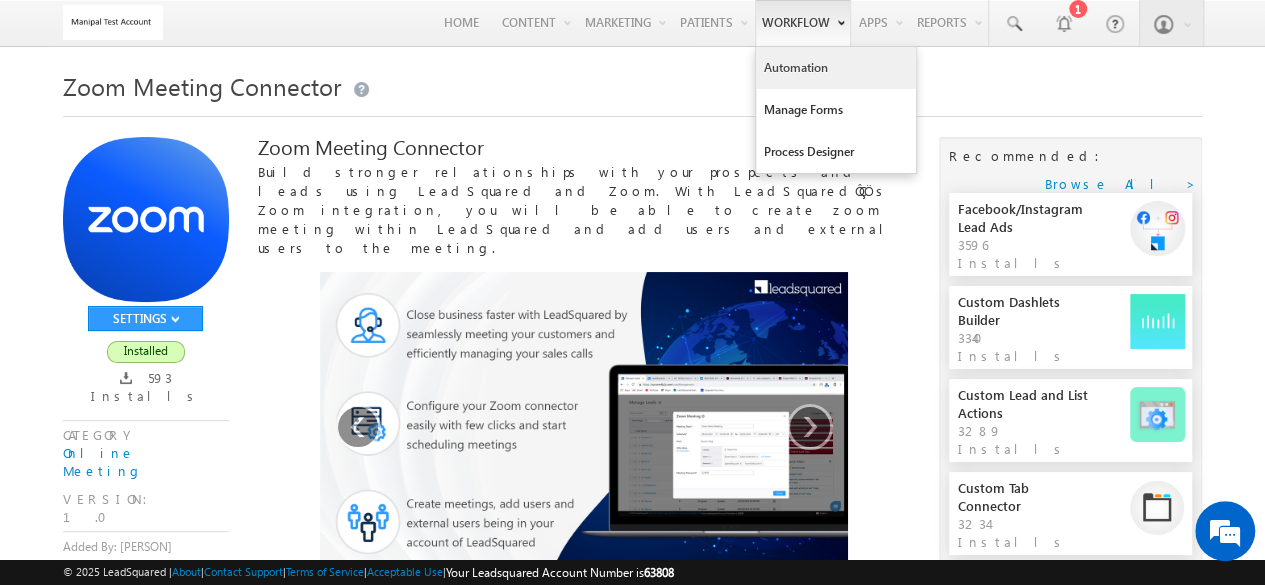 click on "Automation" at bounding box center [836, 68] 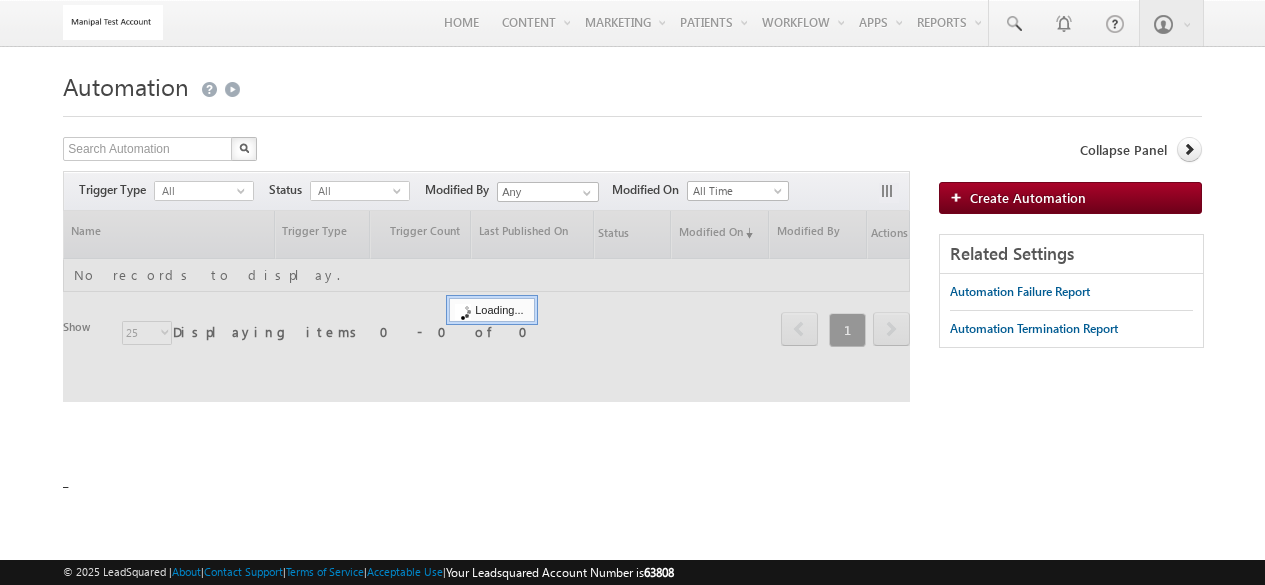 scroll, scrollTop: 0, scrollLeft: 0, axis: both 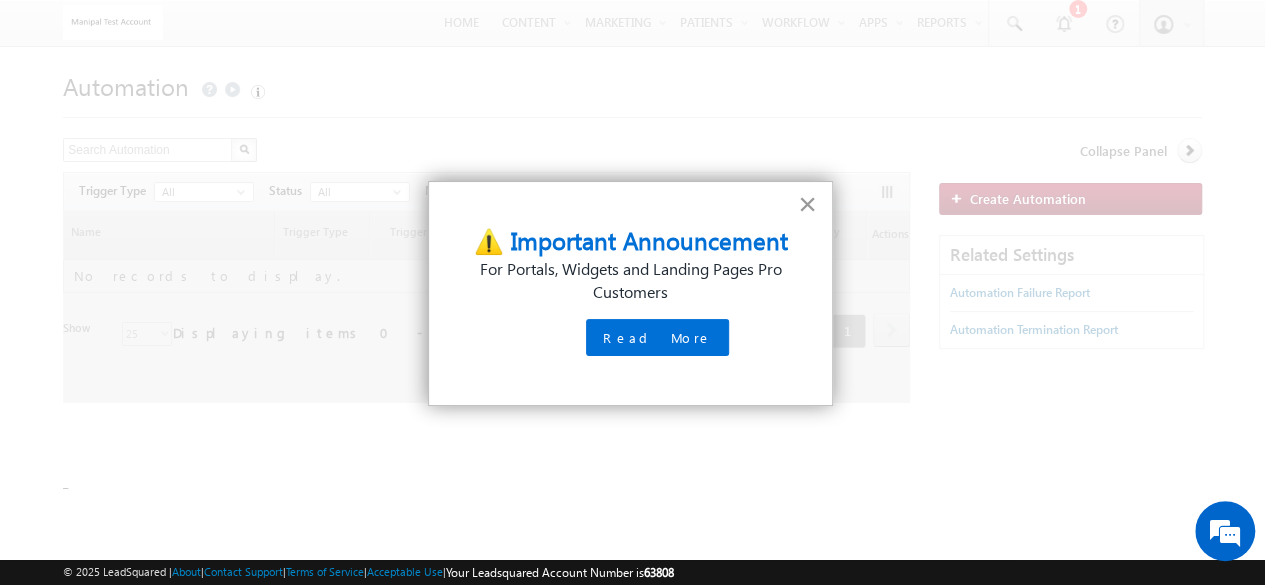 click on "×" at bounding box center [807, 204] 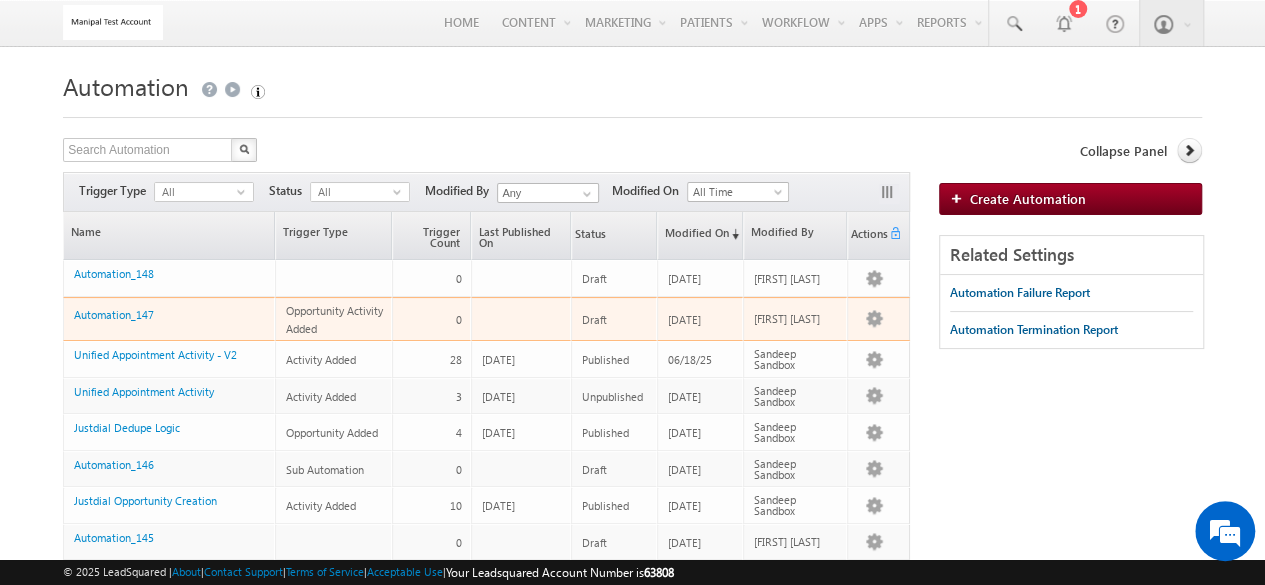 scroll, scrollTop: 0, scrollLeft: 0, axis: both 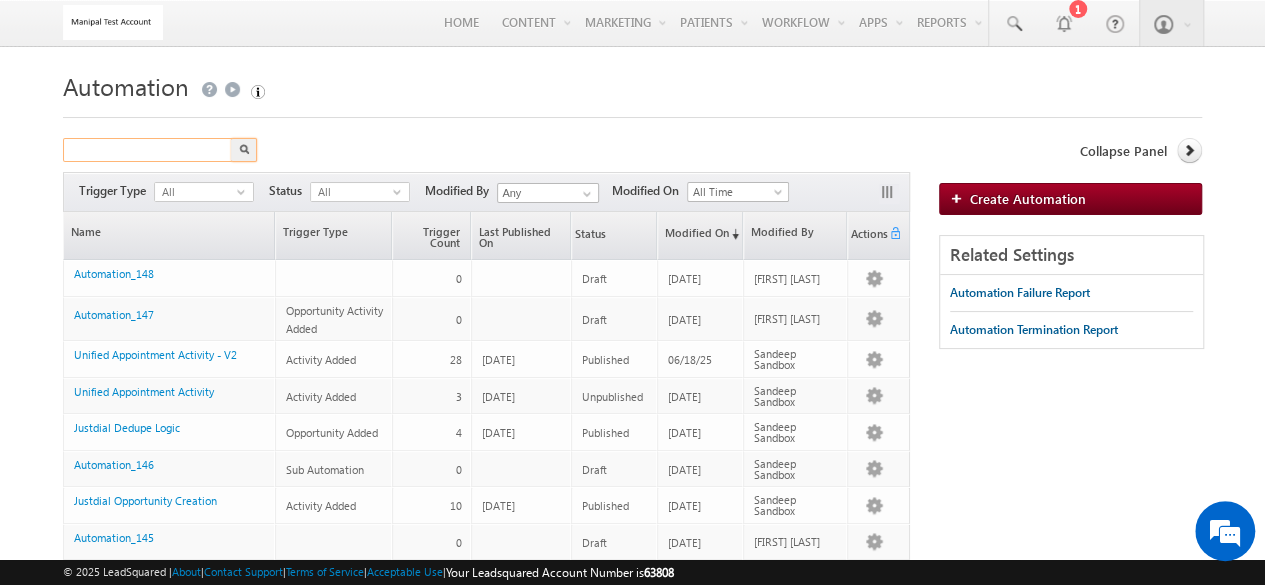 click at bounding box center (148, 150) 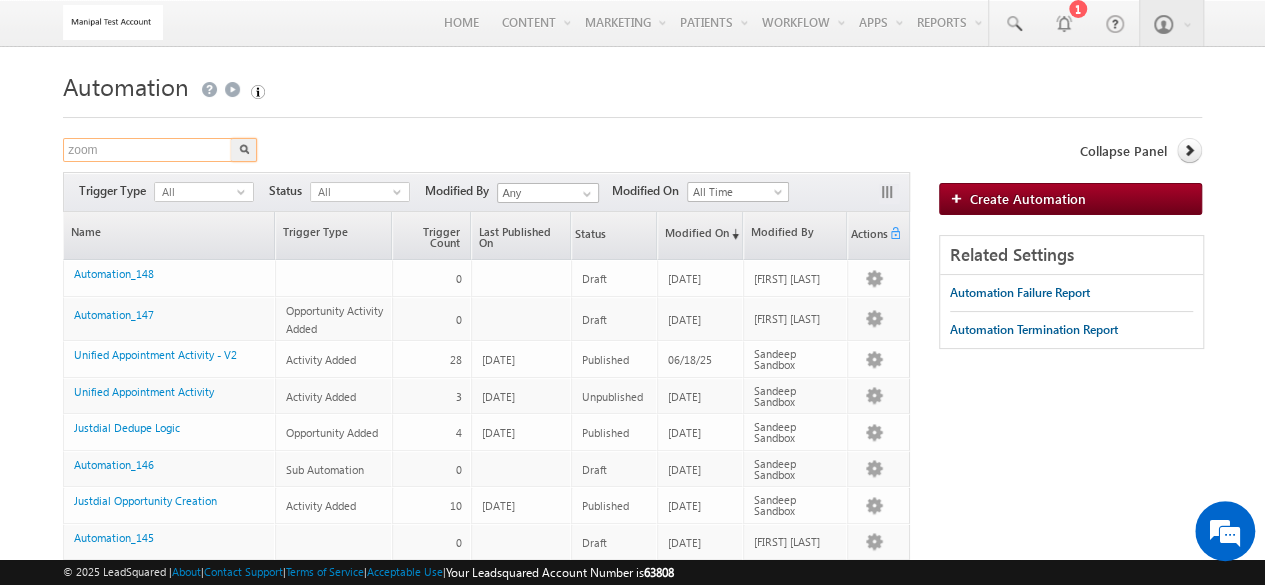 type on "zoom" 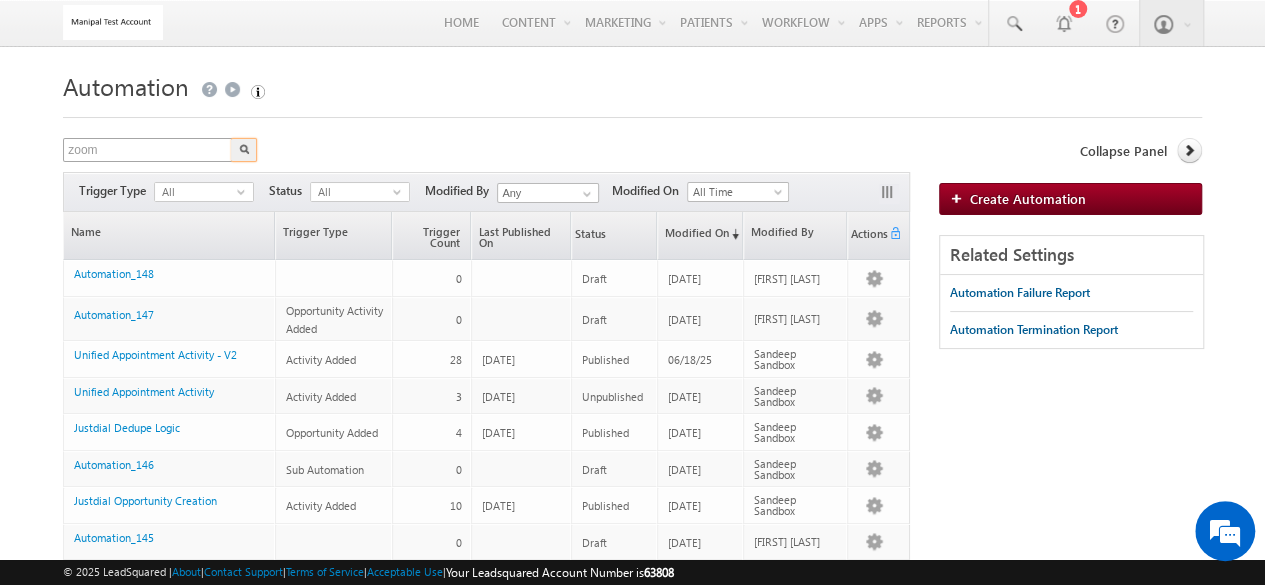 click at bounding box center (244, 150) 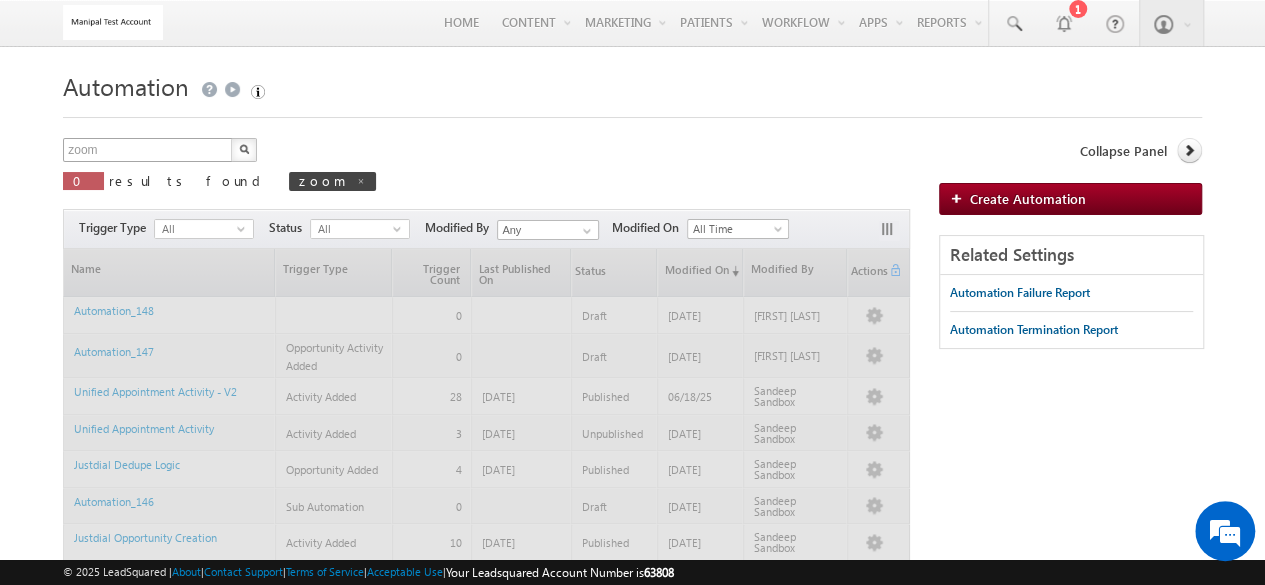 type 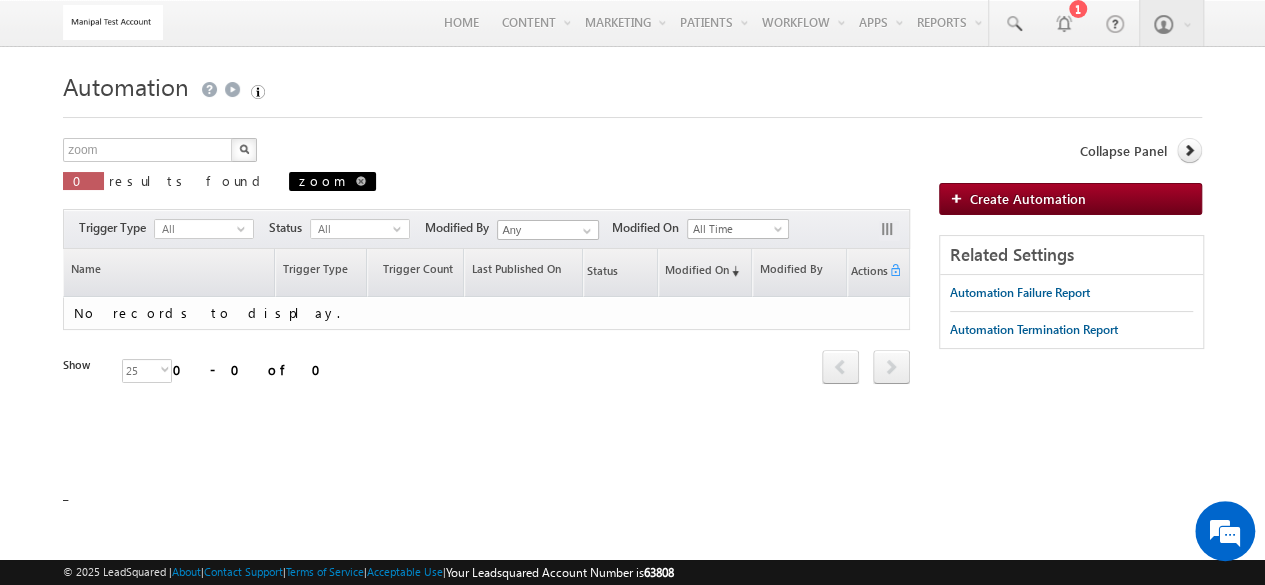 click at bounding box center (361, 181) 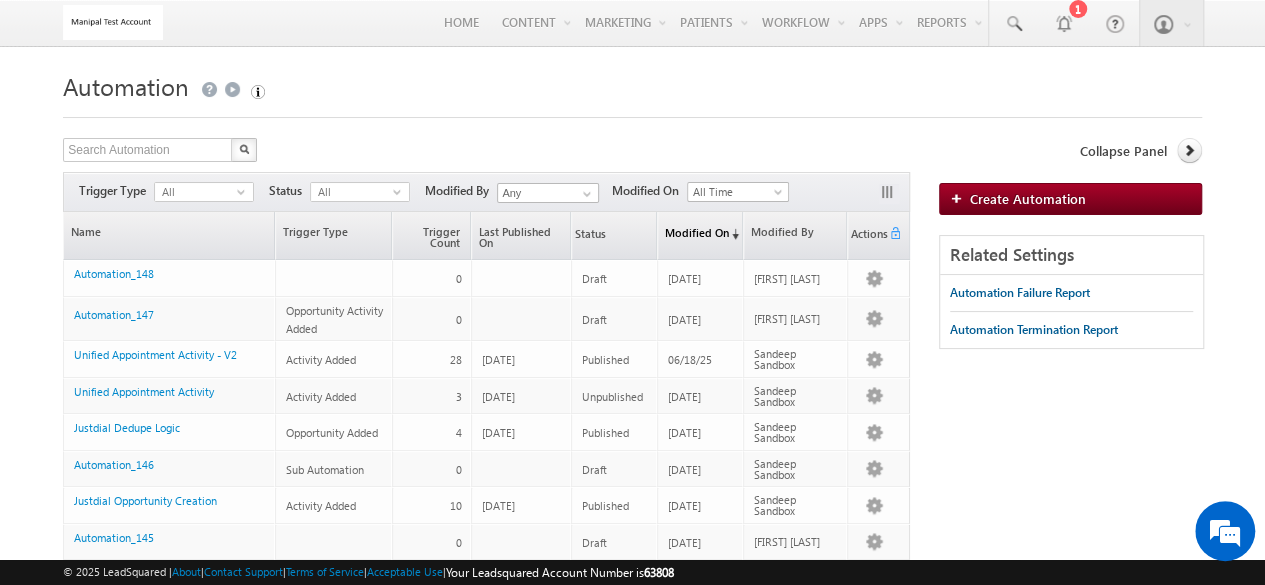 click on "(sorted descending)" at bounding box center [734, 234] 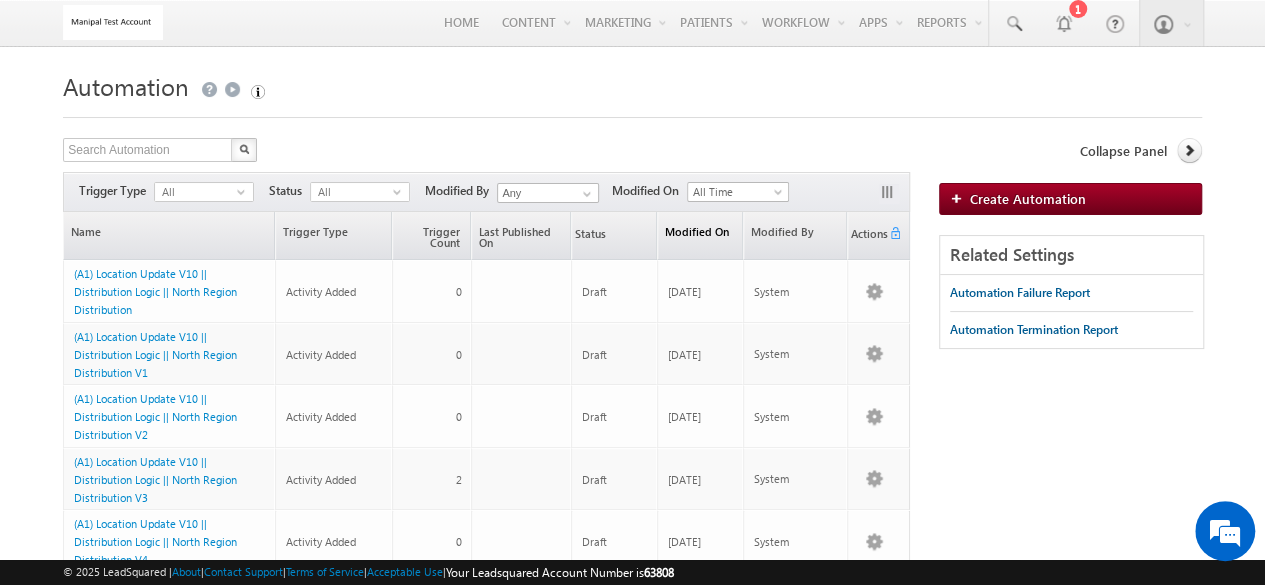 click on "Modified On (sorted descending)" at bounding box center [700, 235] 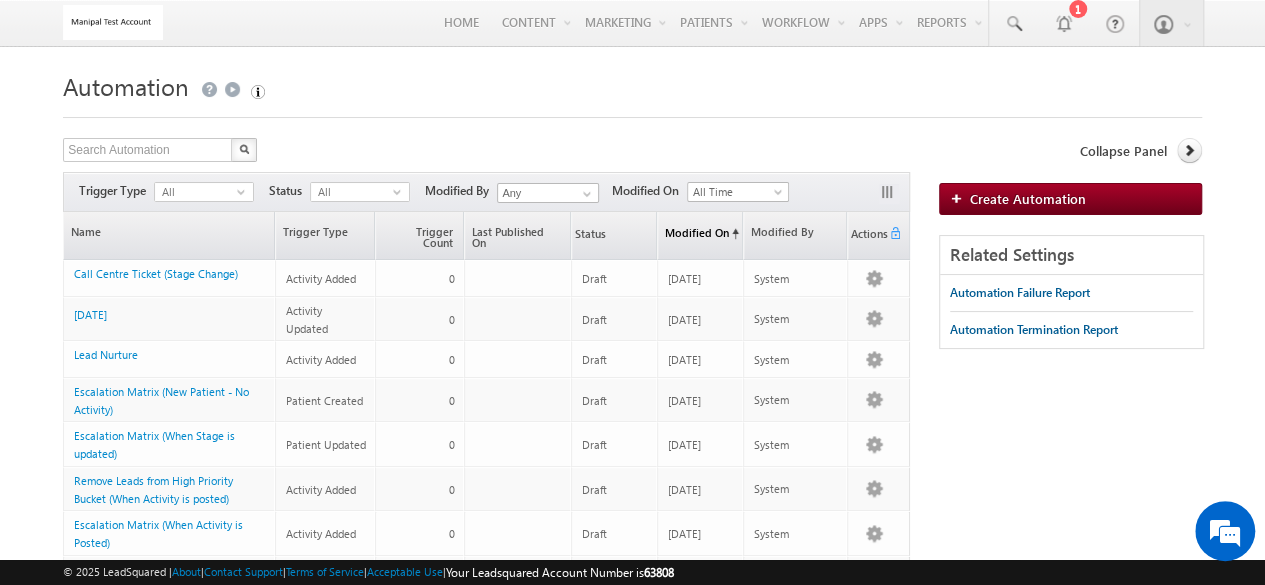 click on "Modified On (sorted ascending)" at bounding box center (700, 235) 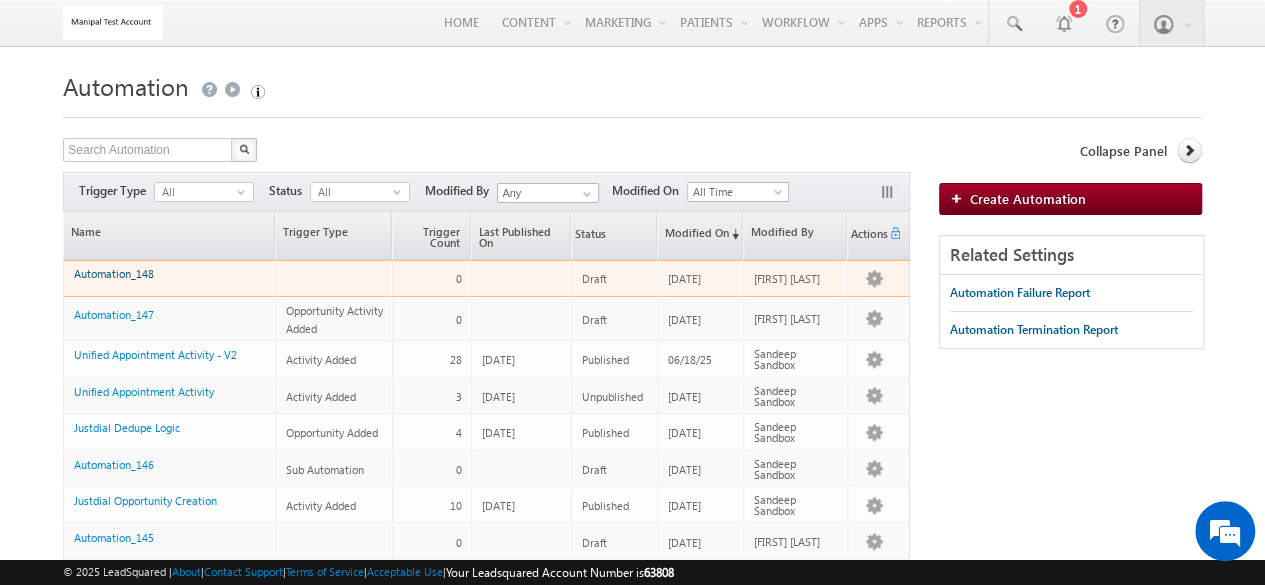 click on "Automation_148" at bounding box center (114, 273) 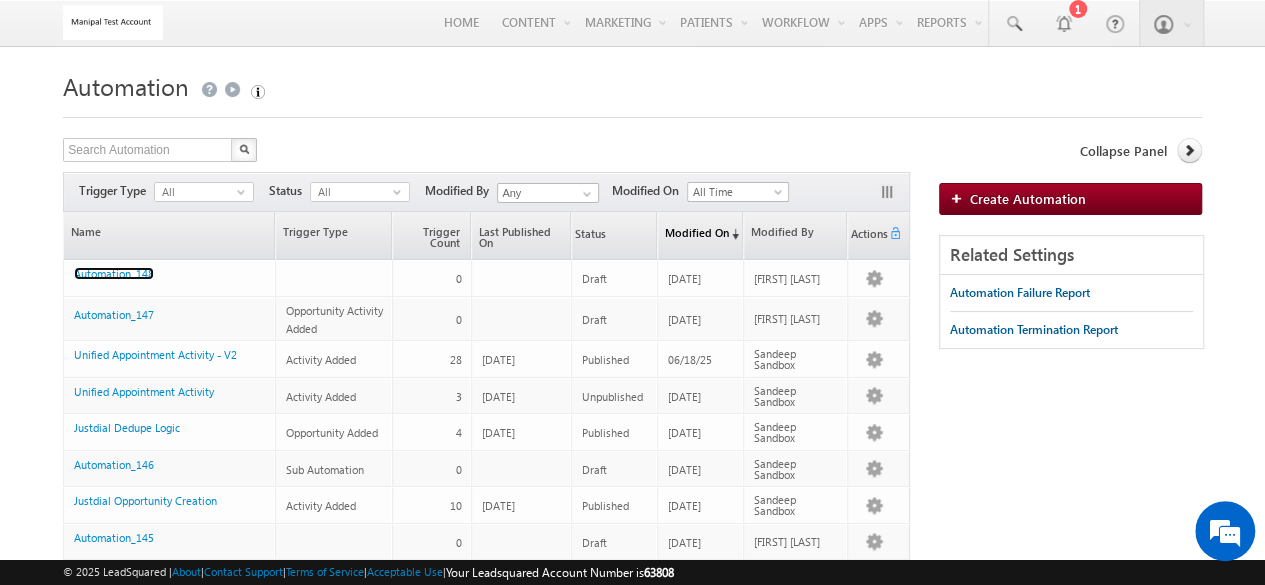 click on "Modified On (sorted descending)" at bounding box center [700, 235] 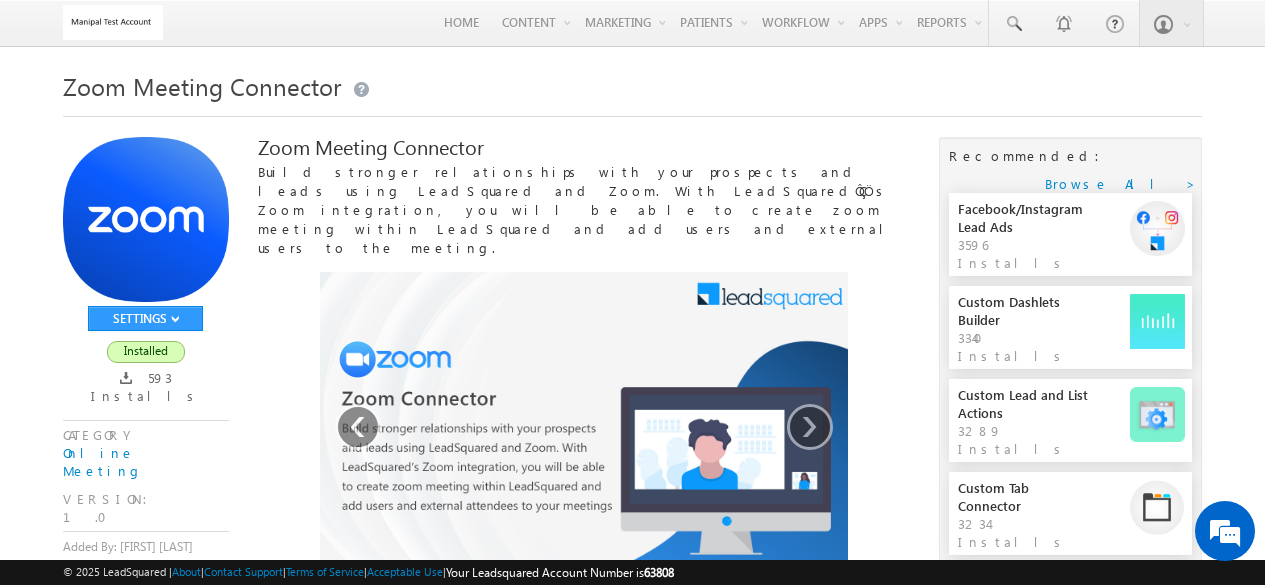 scroll, scrollTop: 0, scrollLeft: 0, axis: both 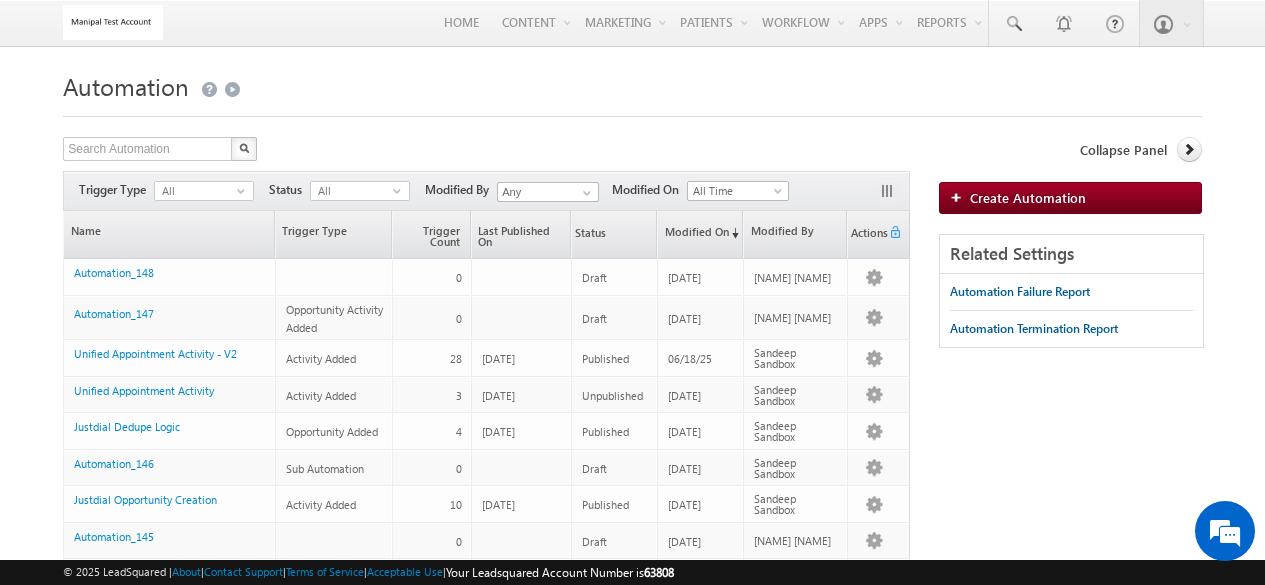 click on "Trigger Type
All select
Status
All select -1
Modified By
Any Any
Modified On Go" at bounding box center (486, 191) 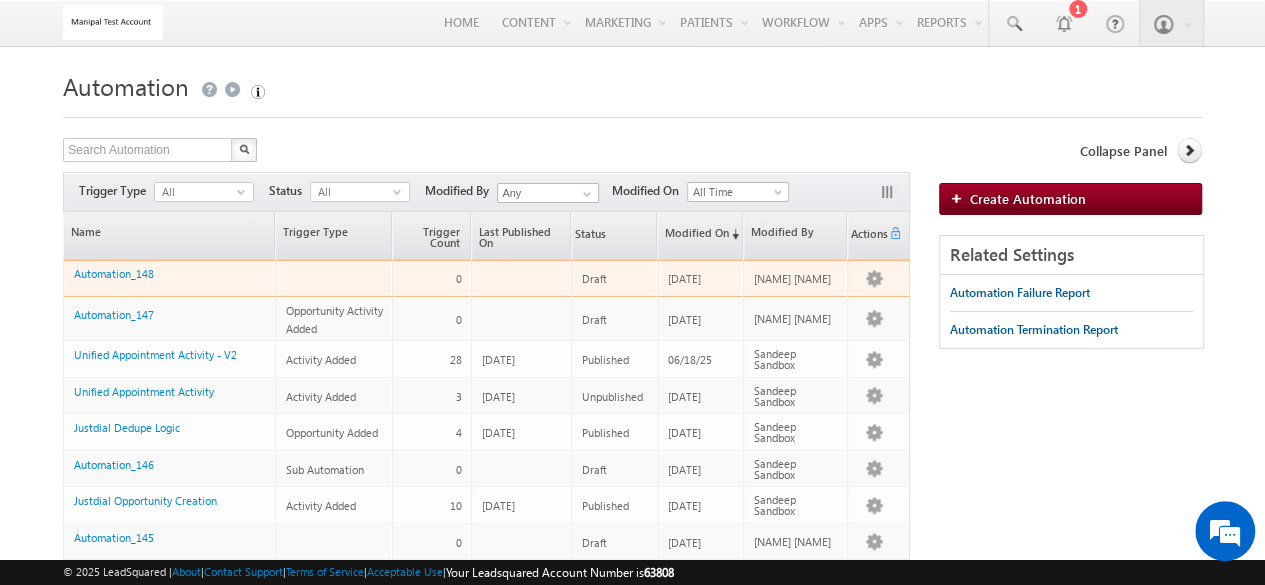click on "Automation_148" at bounding box center [170, 278] 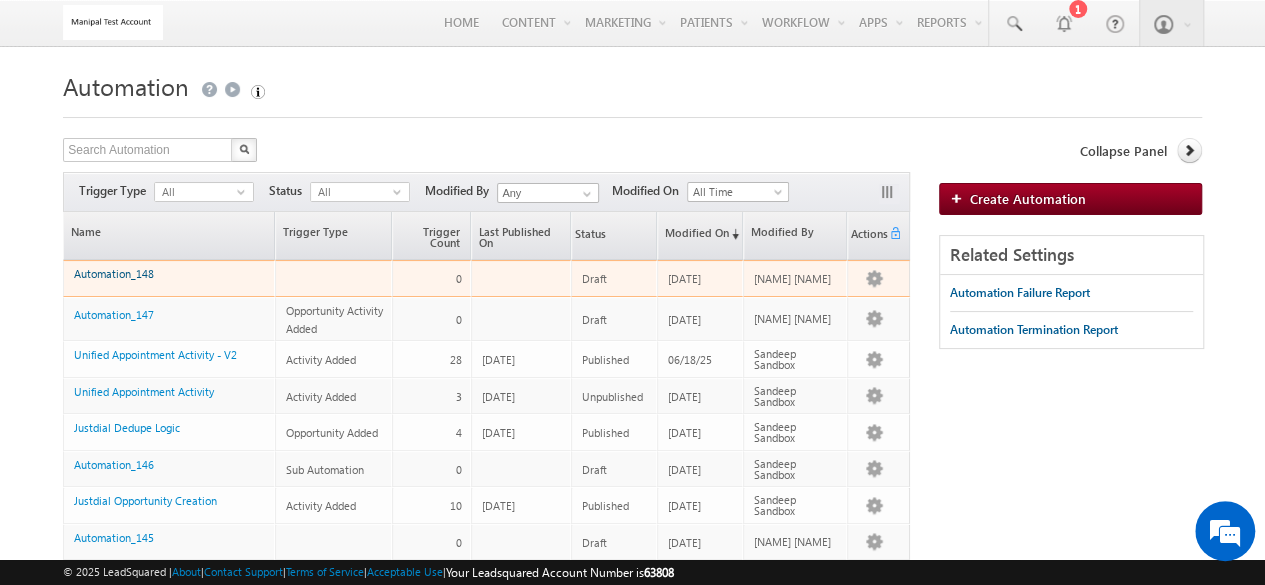 click on "Automation_148" at bounding box center [114, 273] 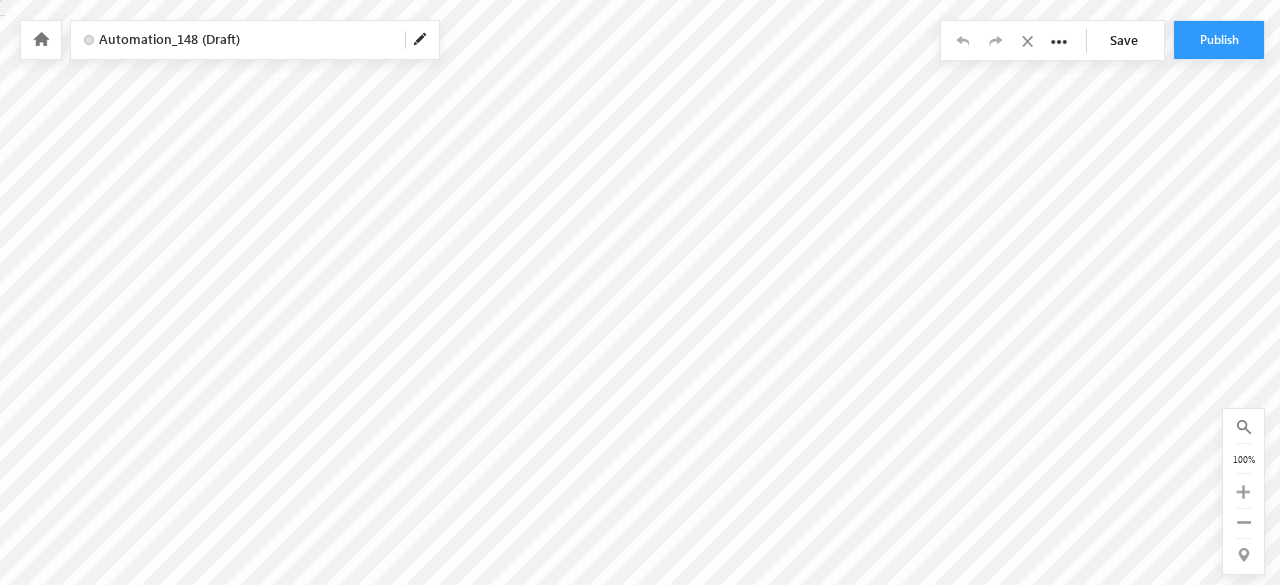scroll, scrollTop: 0, scrollLeft: 0, axis: both 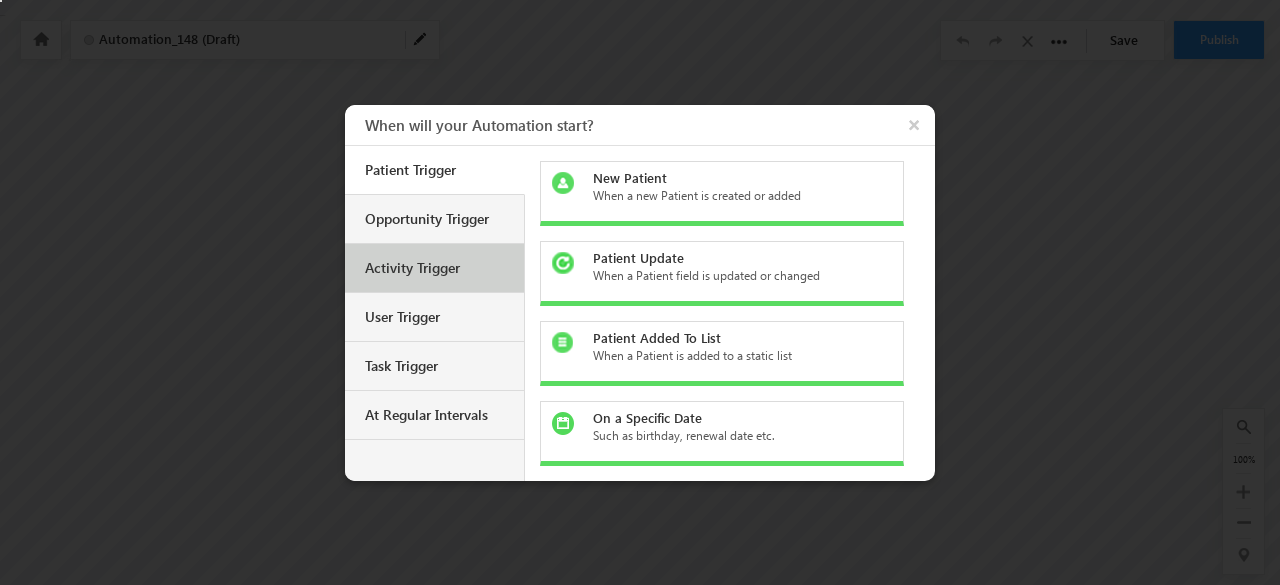 click on "Activity Trigger" at bounding box center [434, 268] 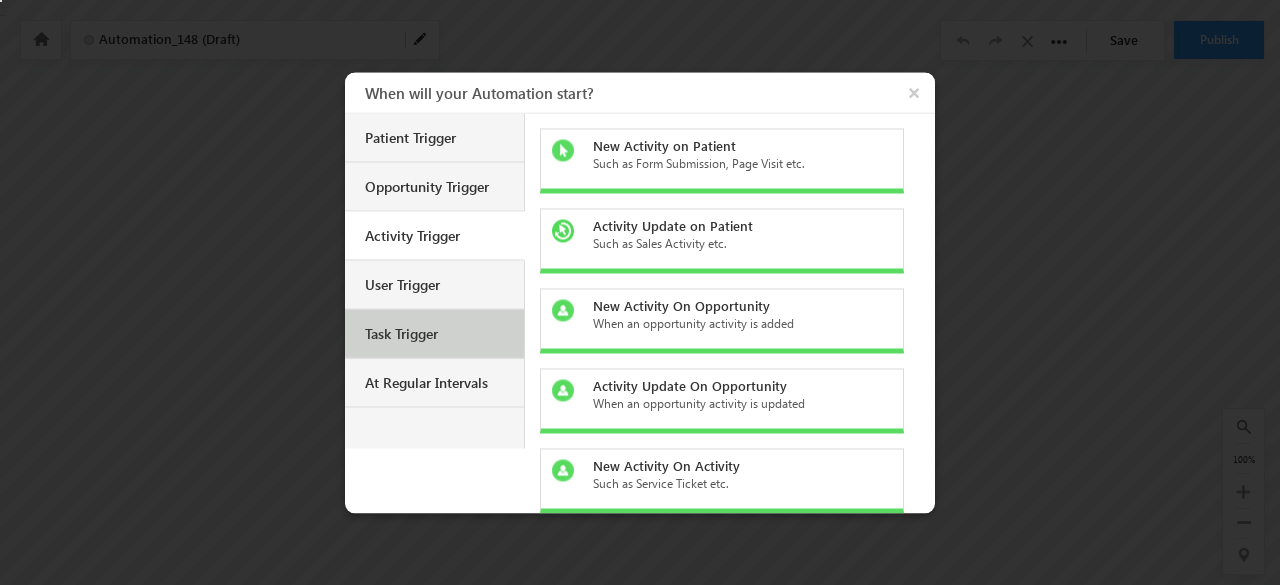 click on "Task Trigger" at bounding box center [434, 333] 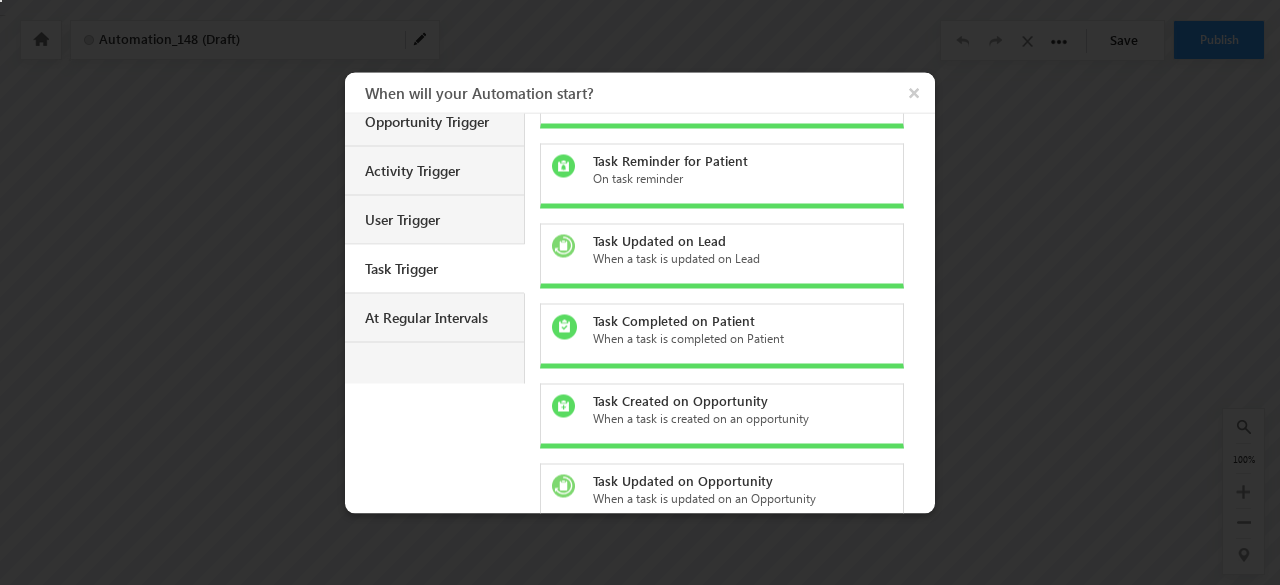 scroll, scrollTop: 0, scrollLeft: 0, axis: both 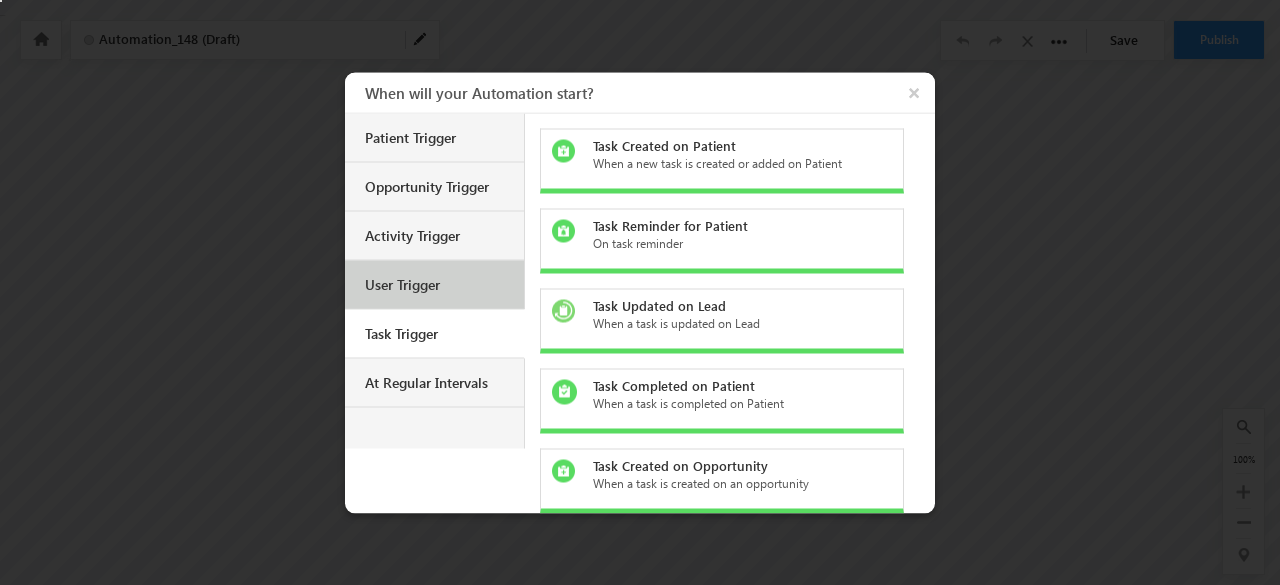 click on "User Trigger" at bounding box center (437, 284) 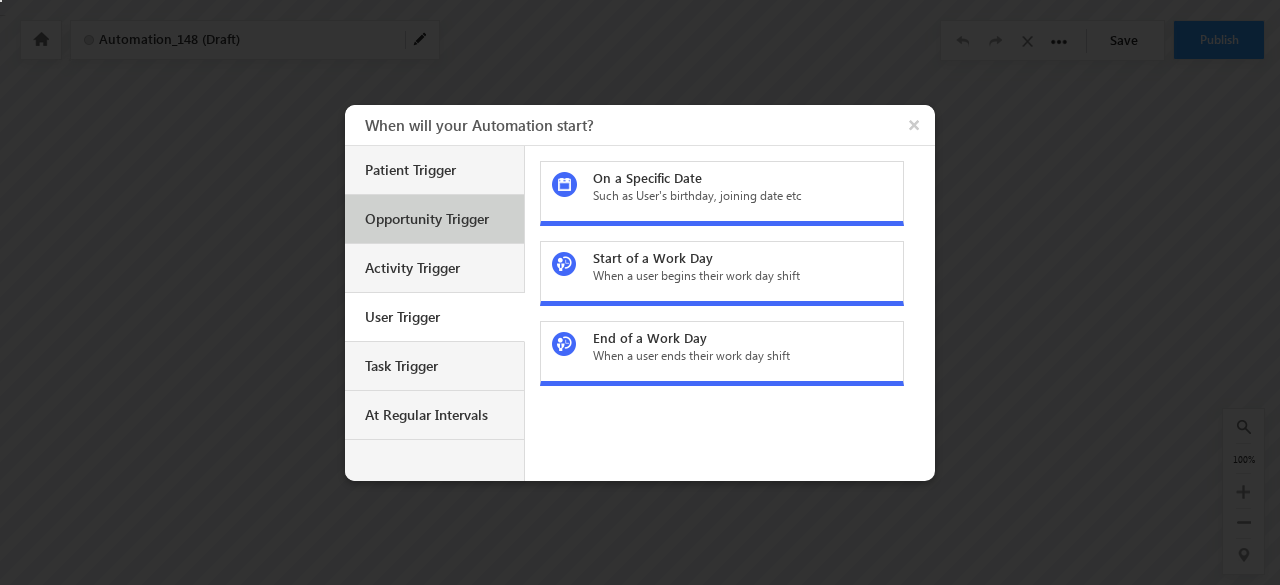 click on "Opportunity Trigger" at bounding box center [437, 219] 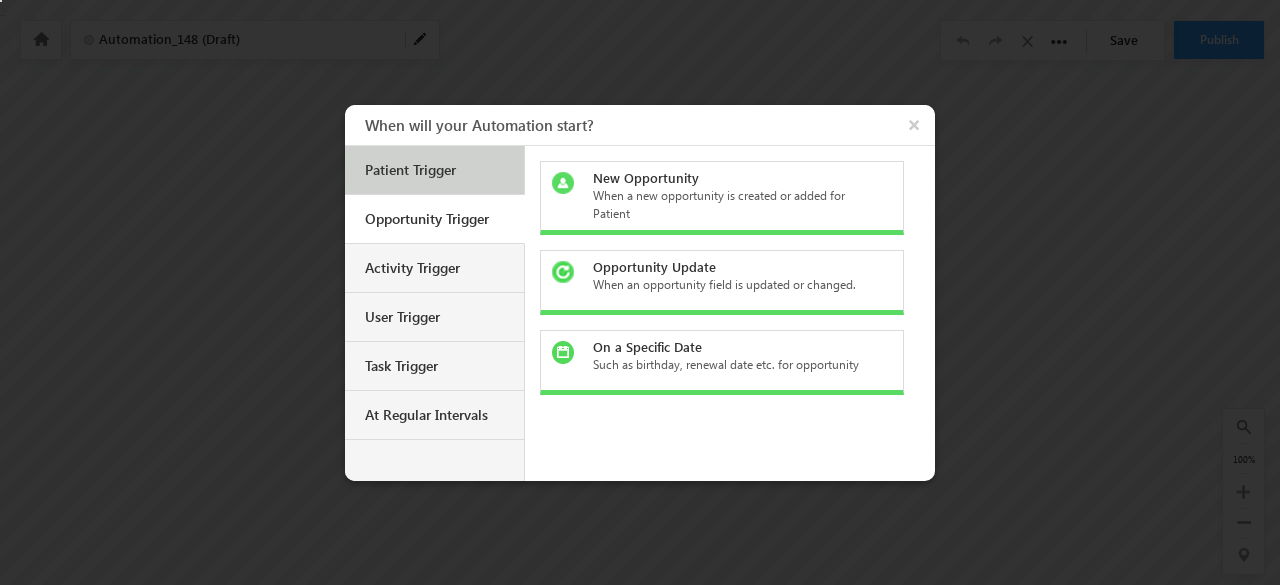 click on "Patient Trigger" at bounding box center [437, 170] 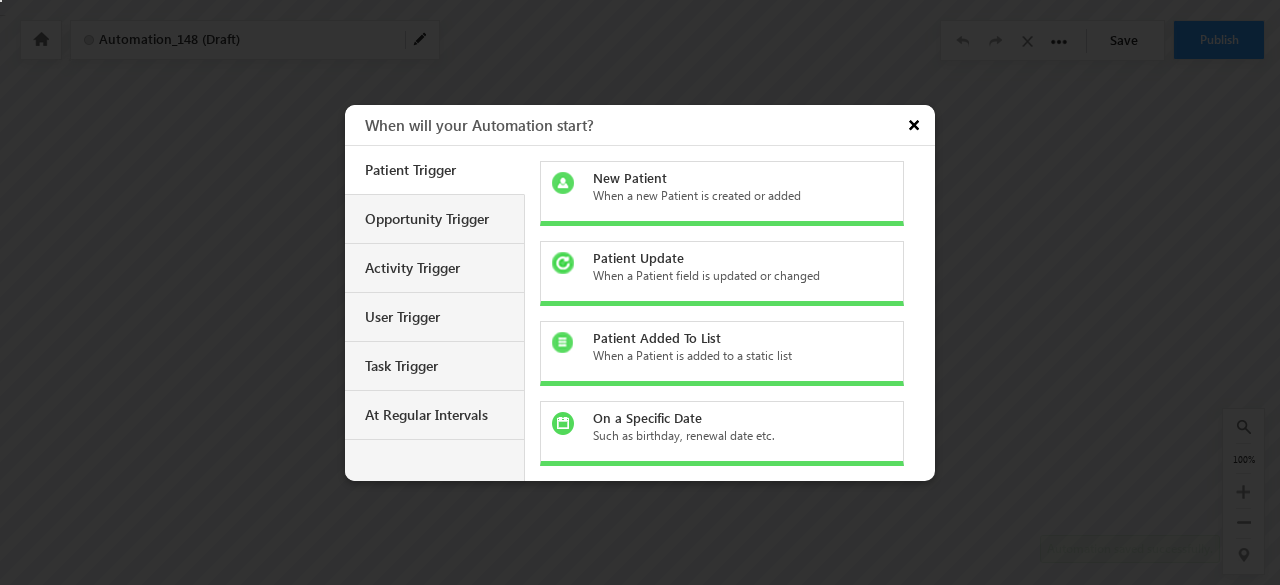 click on "×" at bounding box center [916, 125] 